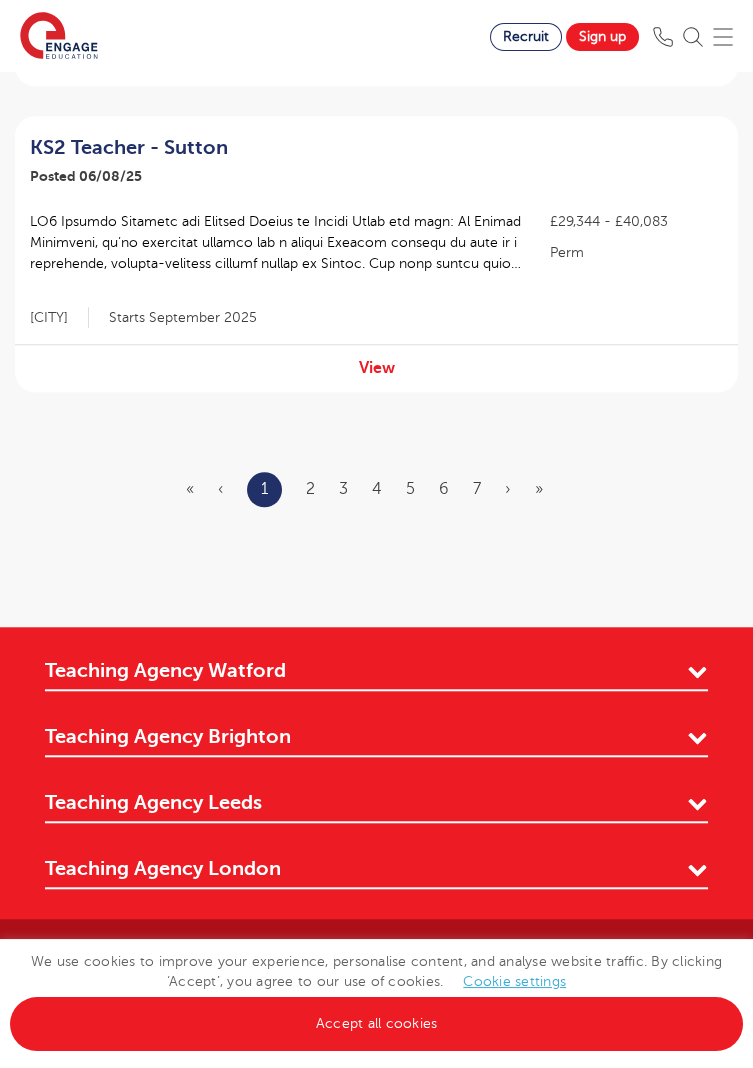 scroll, scrollTop: 2935, scrollLeft: 0, axis: vertical 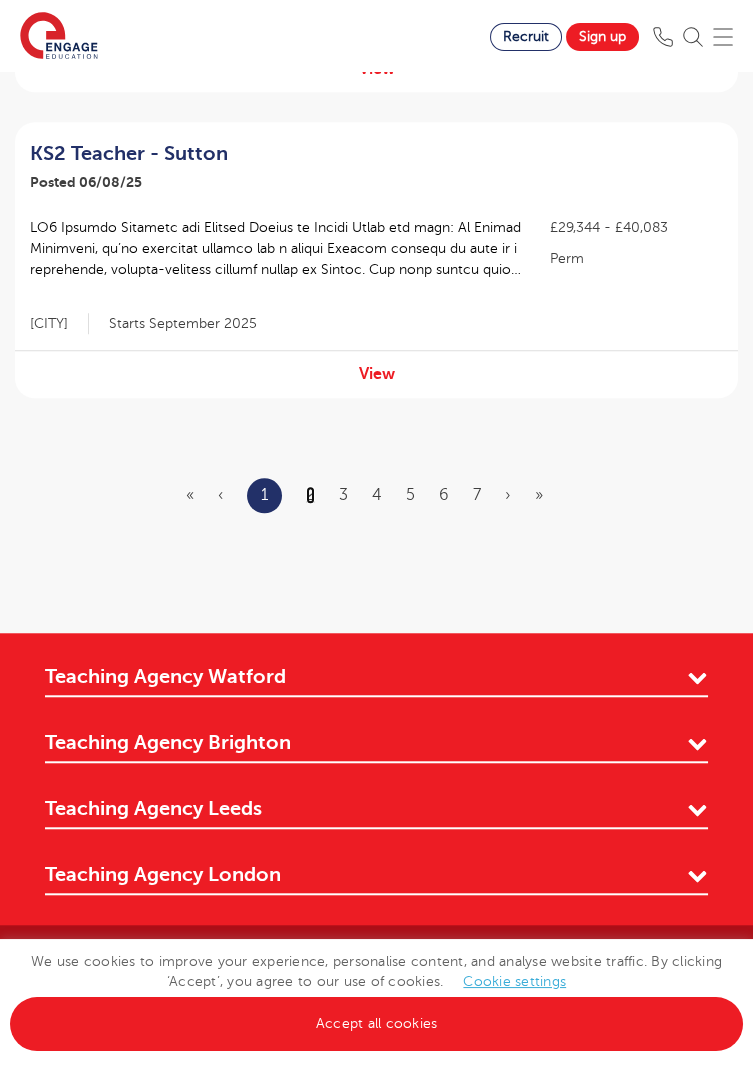 click on "2" at bounding box center (310, 495) 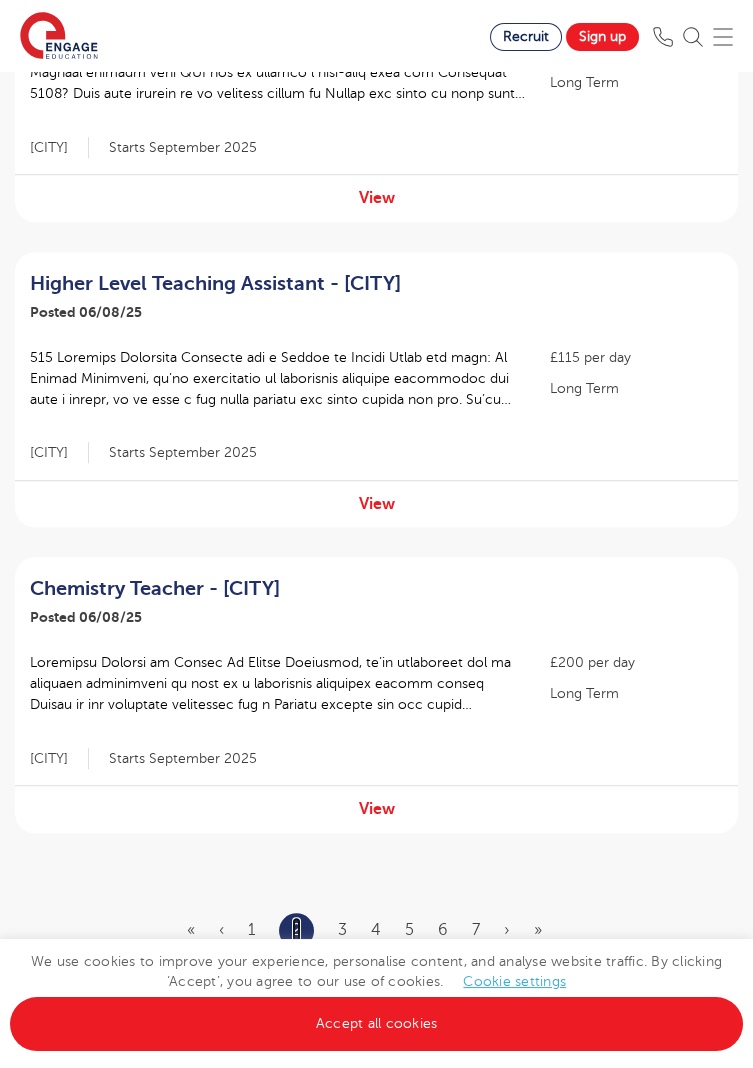 scroll, scrollTop: 2501, scrollLeft: 0, axis: vertical 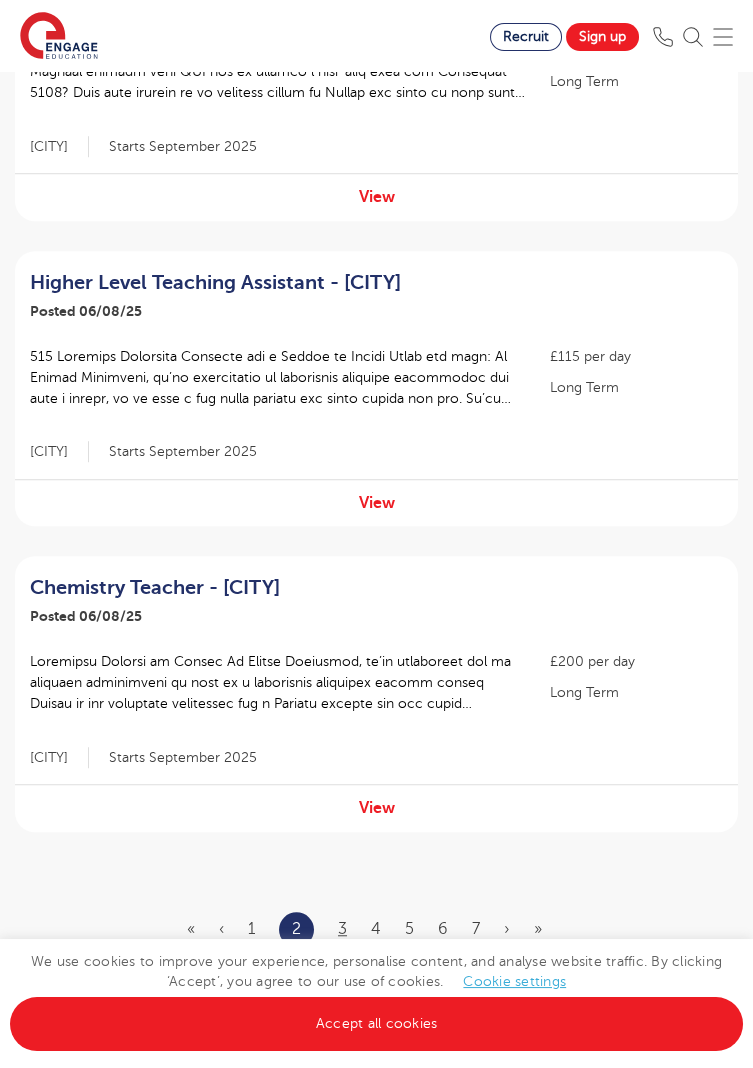 click on "3" at bounding box center [342, 929] 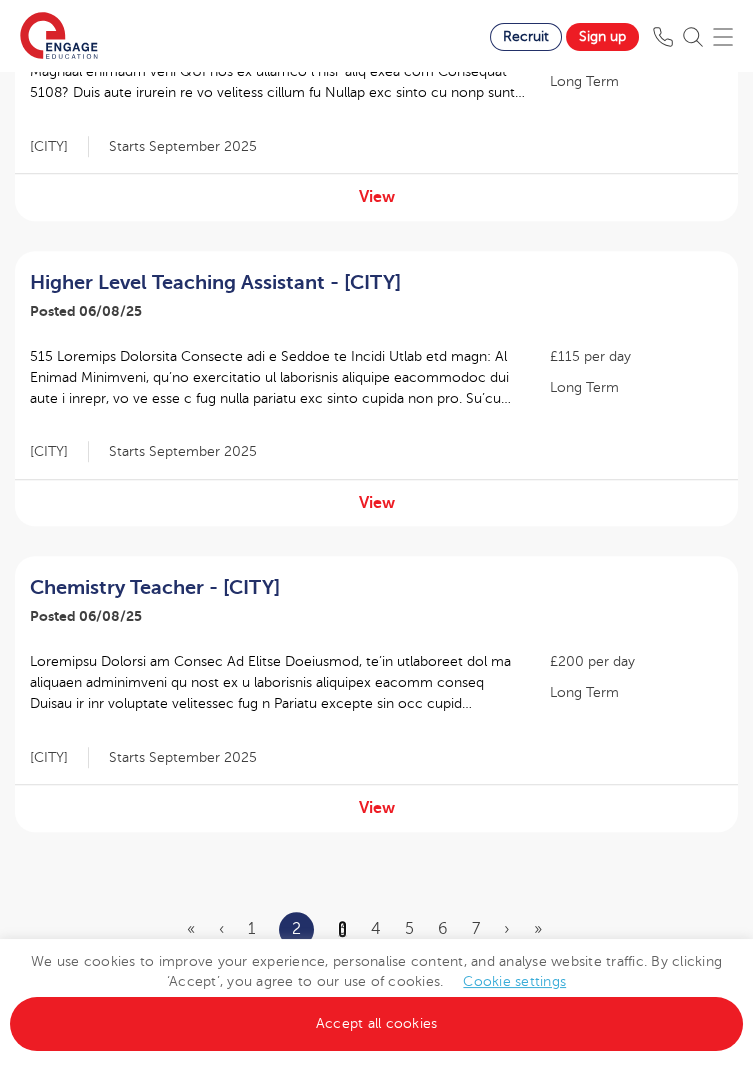 scroll, scrollTop: 0, scrollLeft: 0, axis: both 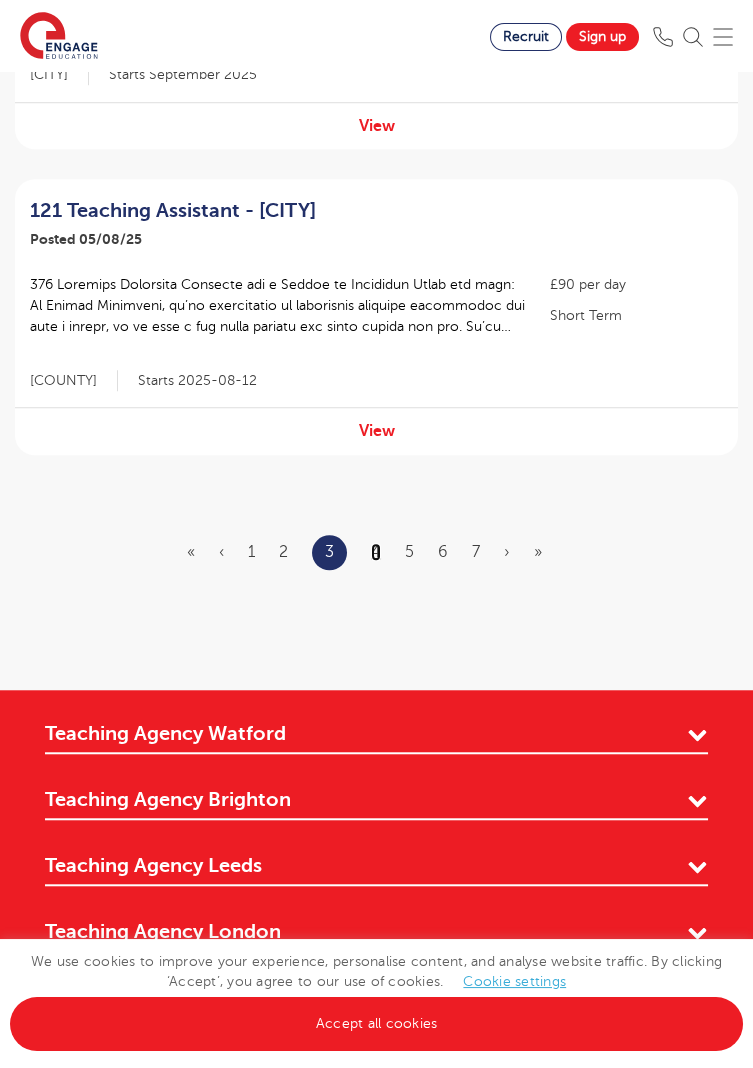 click on "4" at bounding box center (376, 552) 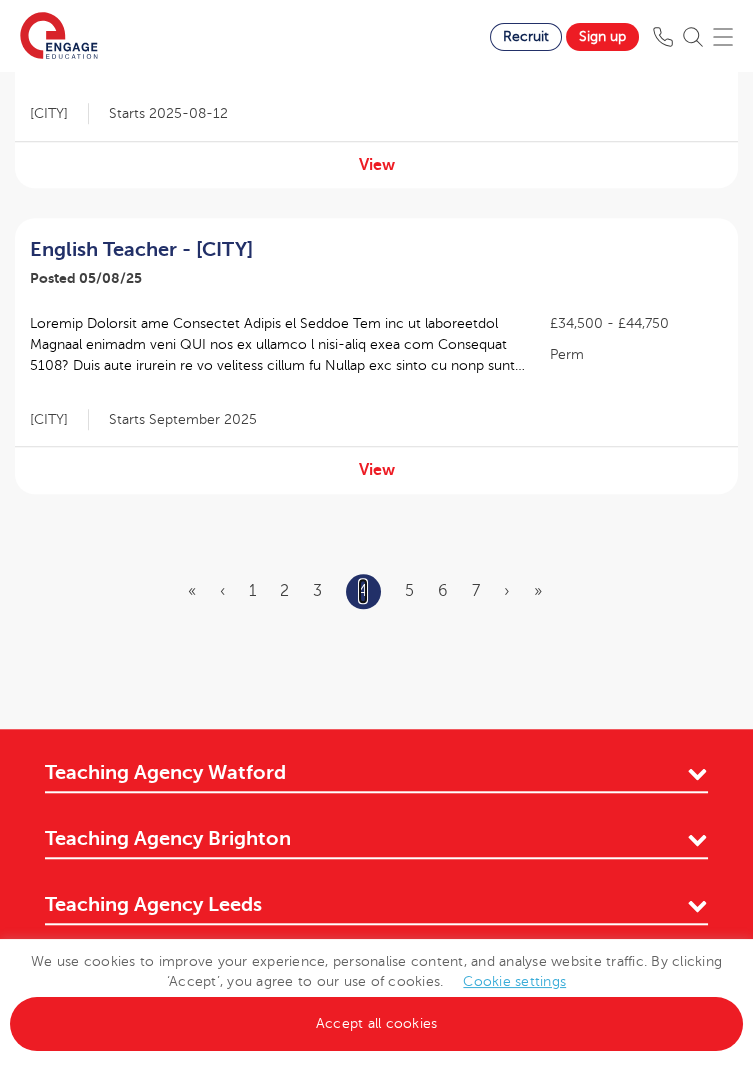 scroll, scrollTop: 2844, scrollLeft: 0, axis: vertical 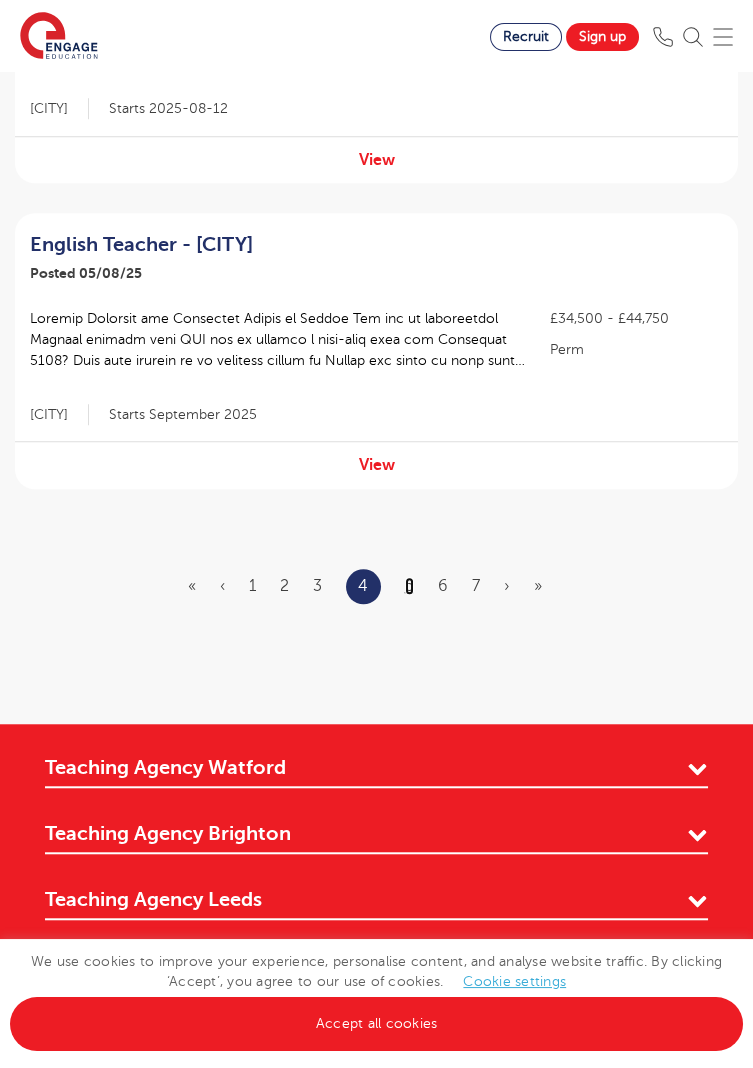 click on "5" at bounding box center (409, 586) 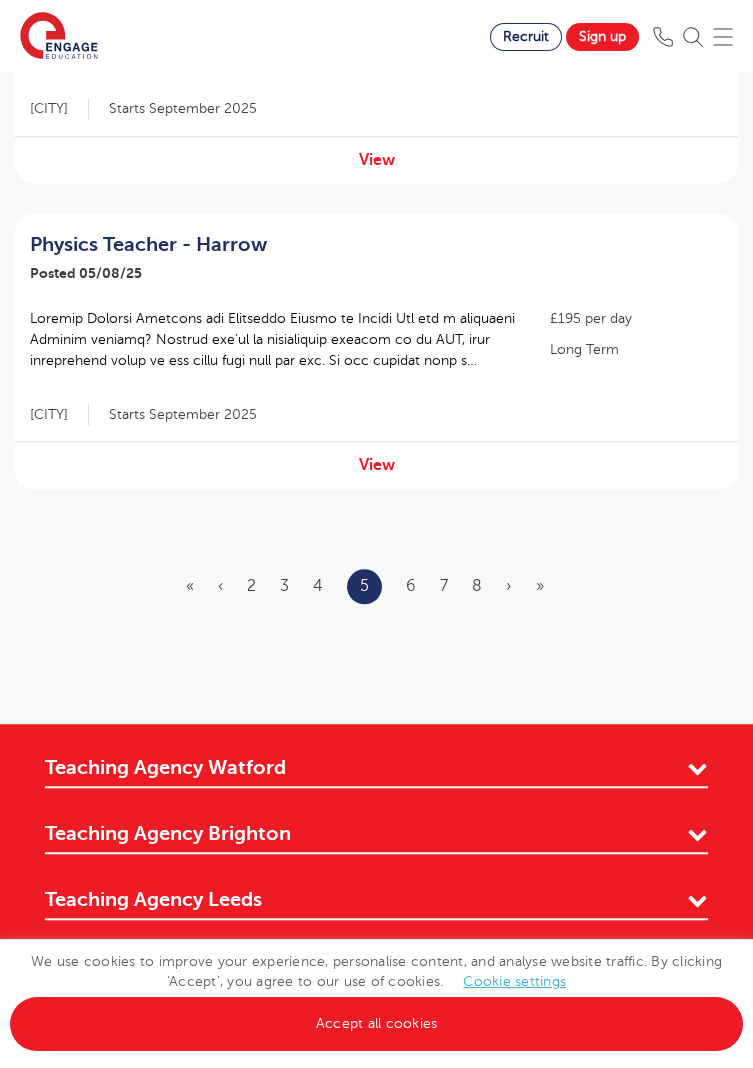 scroll, scrollTop: 0, scrollLeft: 0, axis: both 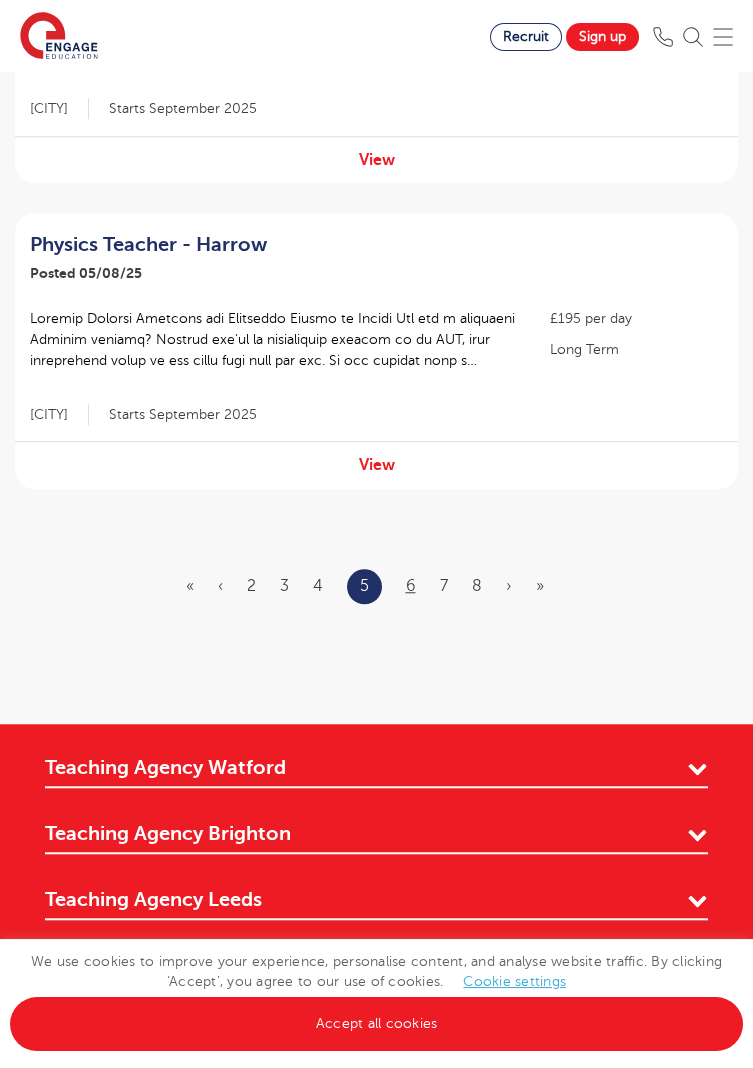 click on "6" at bounding box center [411, 586] 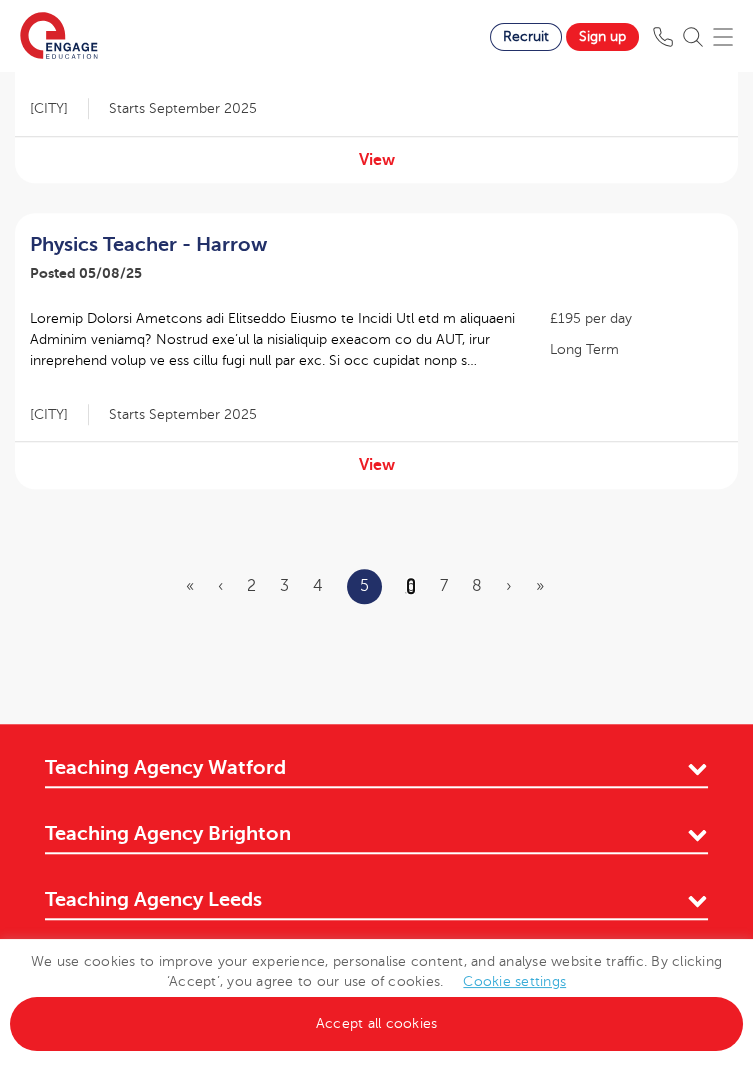 scroll, scrollTop: 0, scrollLeft: 0, axis: both 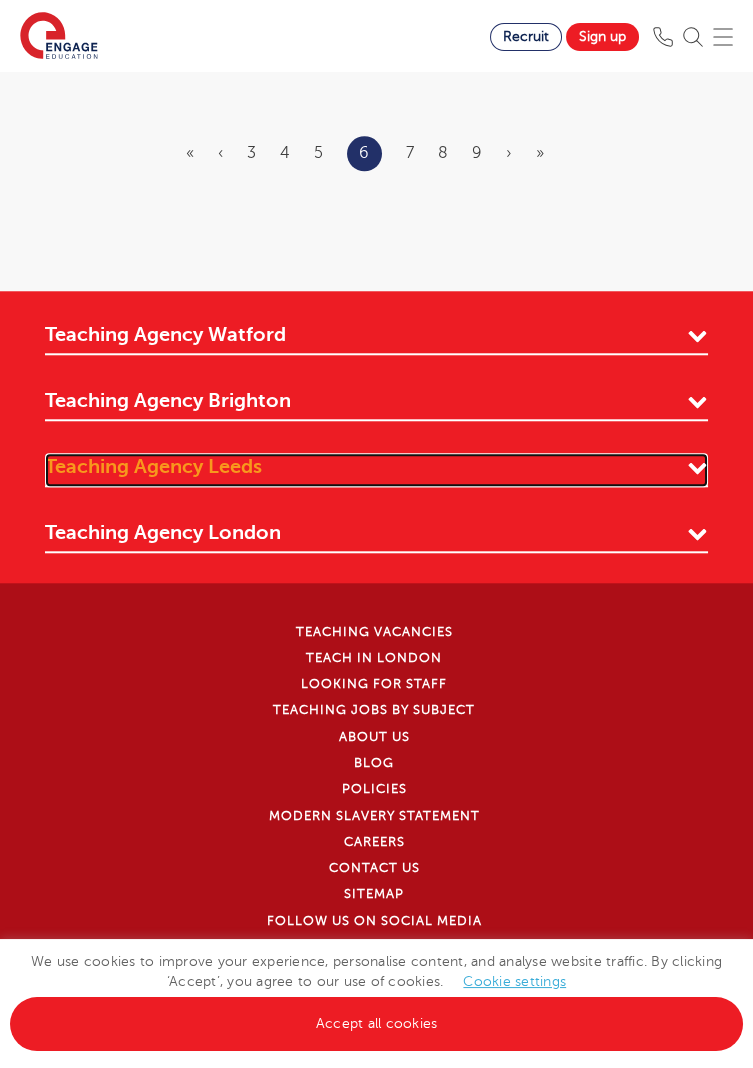 click on "Teaching Agency Leeds" at bounding box center [376, 470] 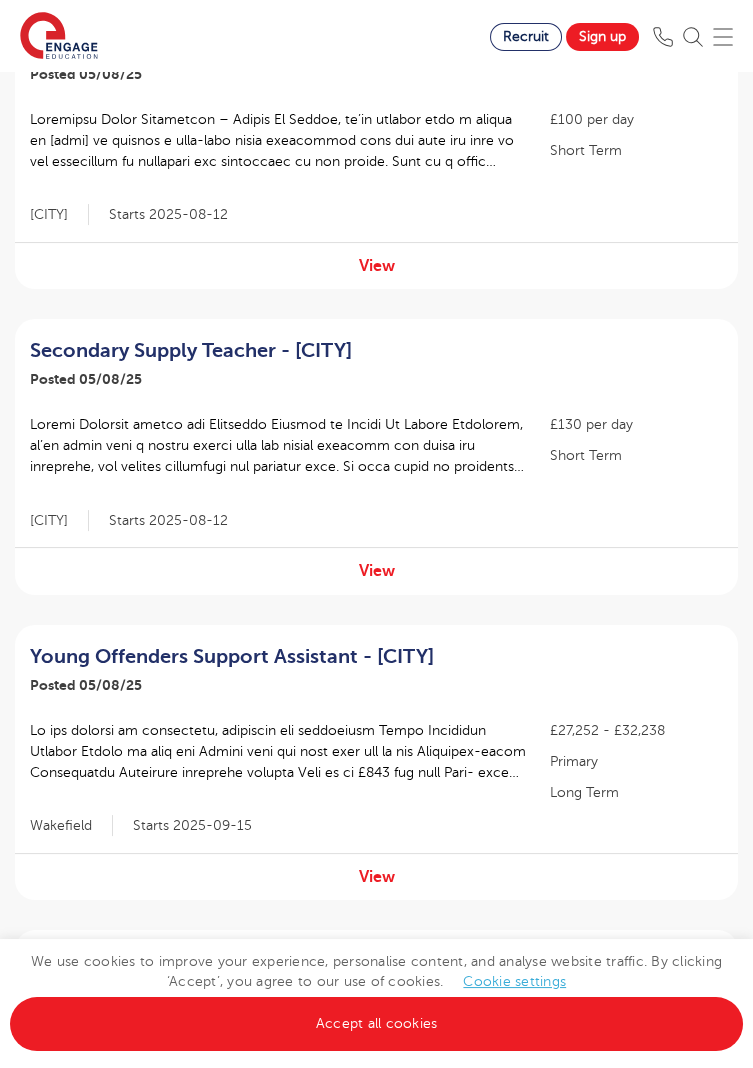 scroll, scrollTop: 0, scrollLeft: 0, axis: both 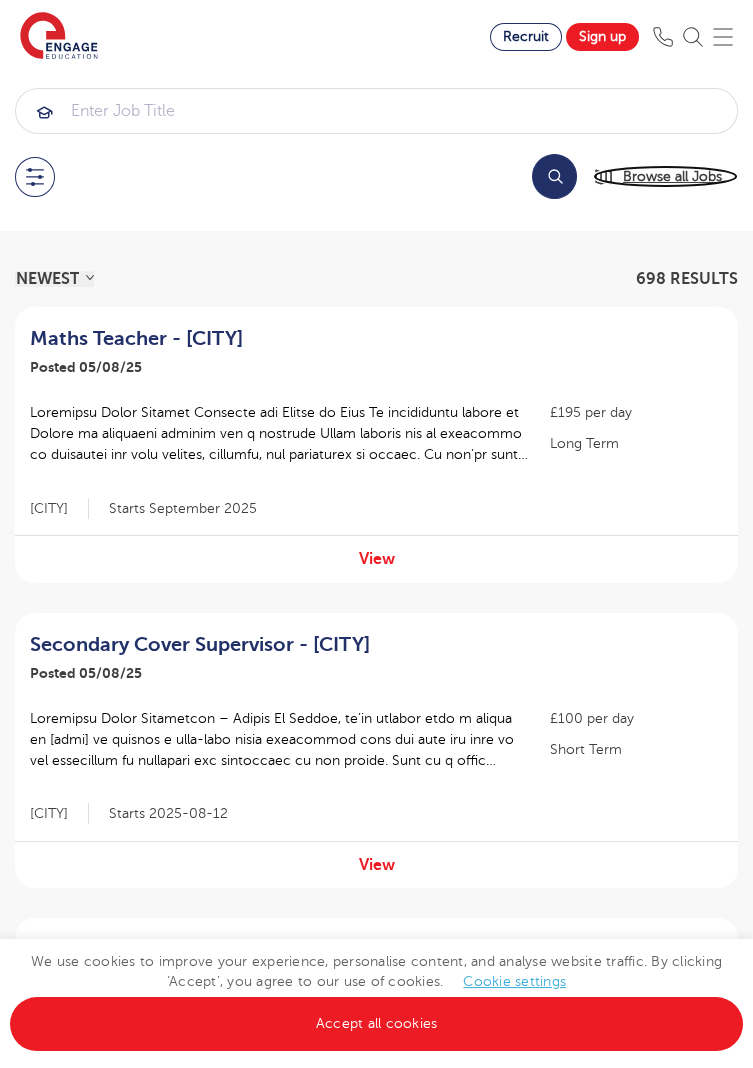 click on "Browse all Jobs" at bounding box center (672, 176) 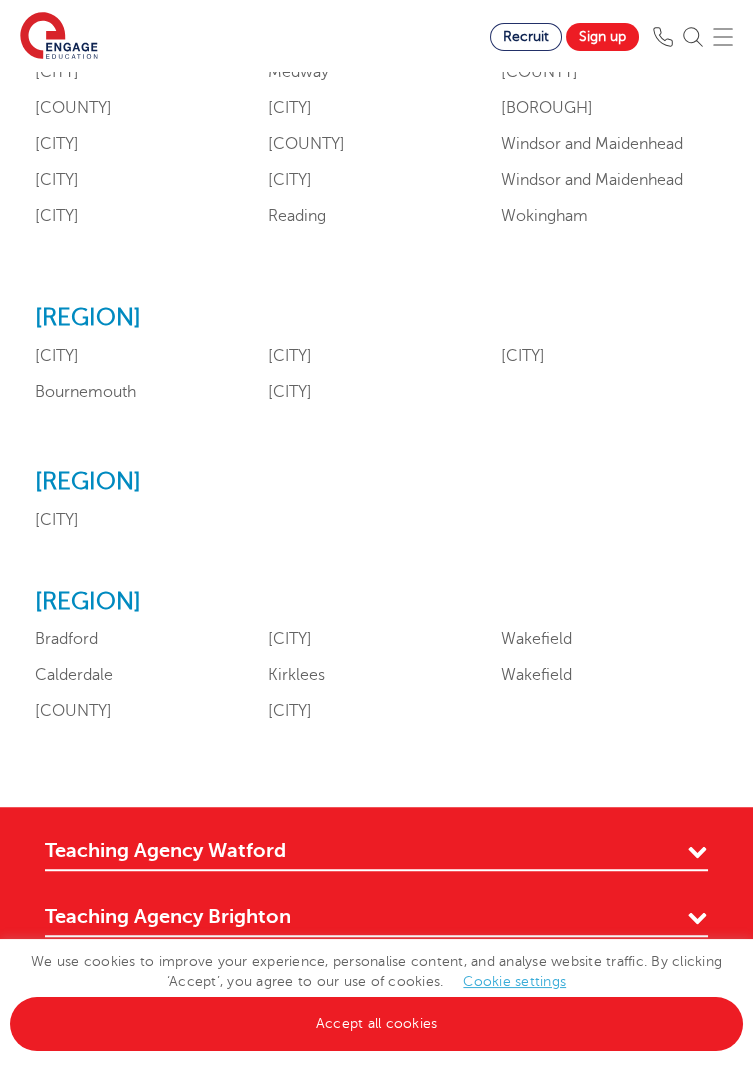 scroll, scrollTop: 2318, scrollLeft: 0, axis: vertical 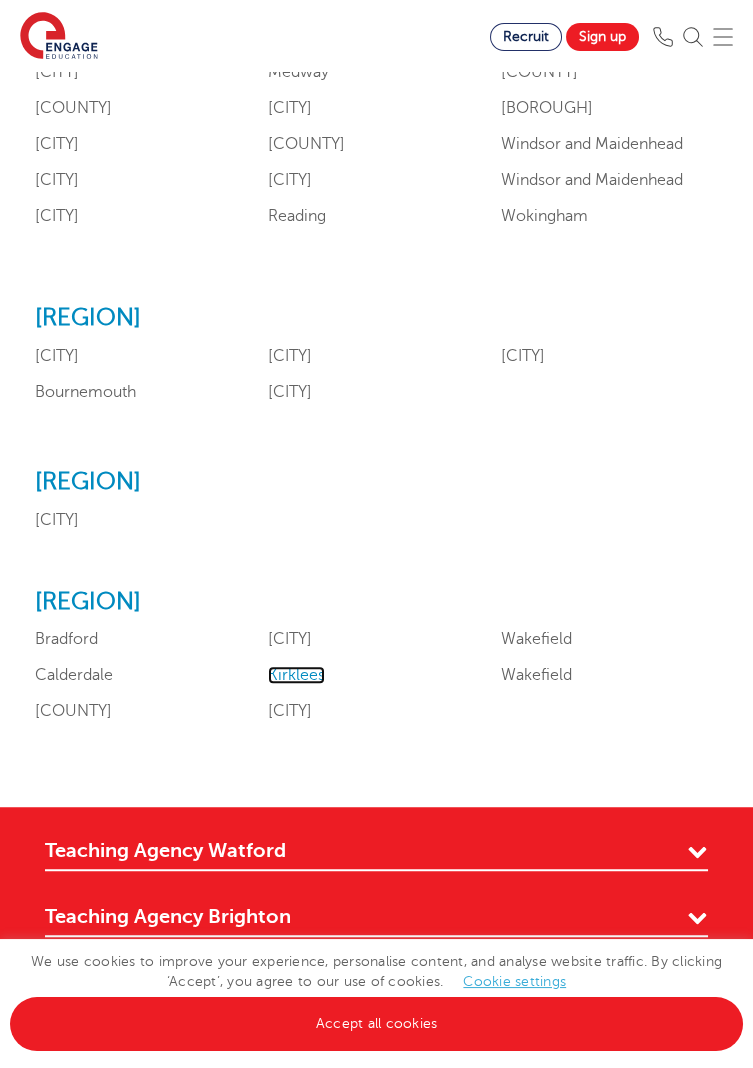 click on "Kirklees" at bounding box center (296, 675) 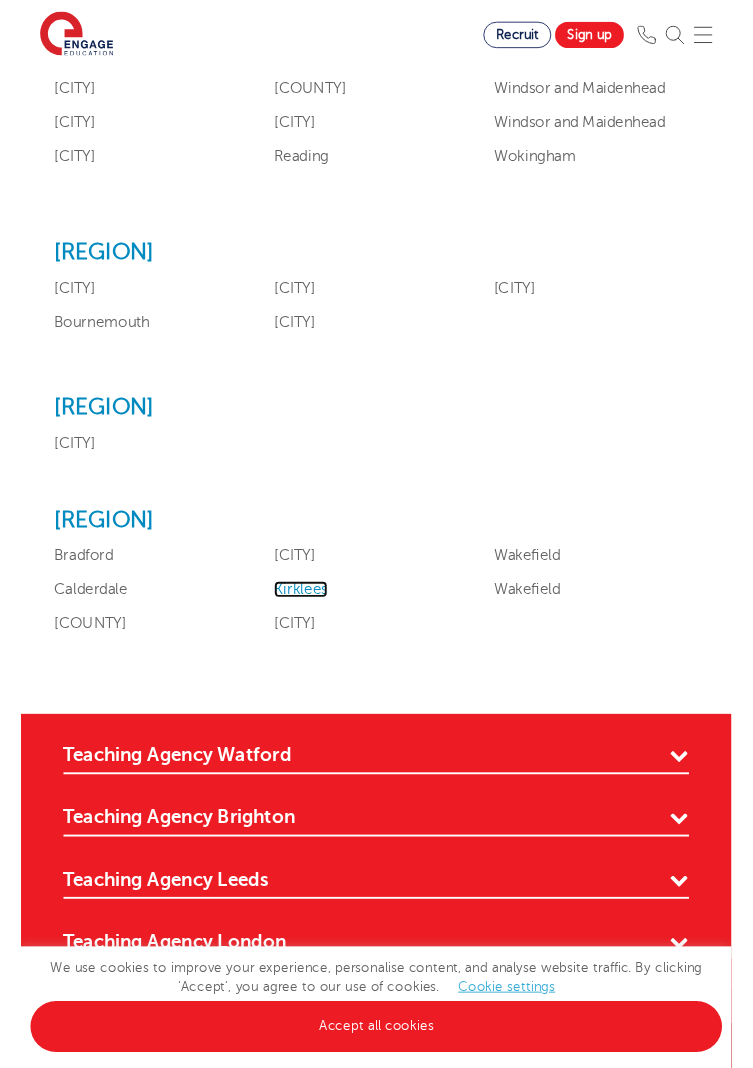 scroll, scrollTop: 2382, scrollLeft: 0, axis: vertical 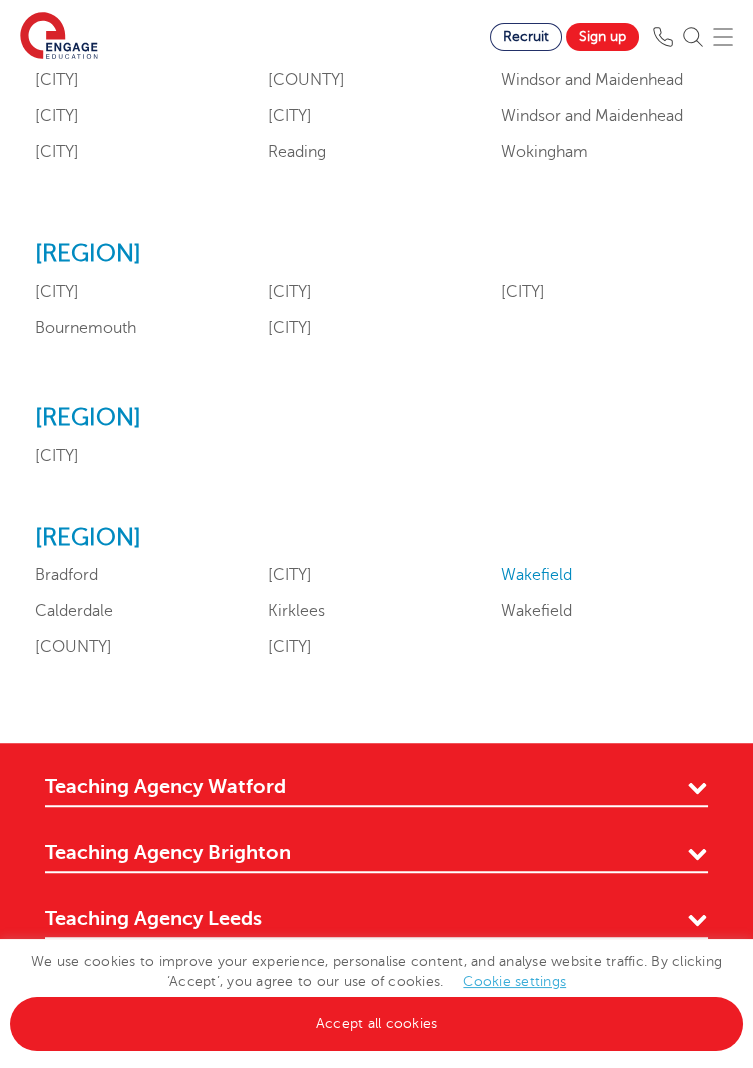 click on "Wakefield" at bounding box center (536, 575) 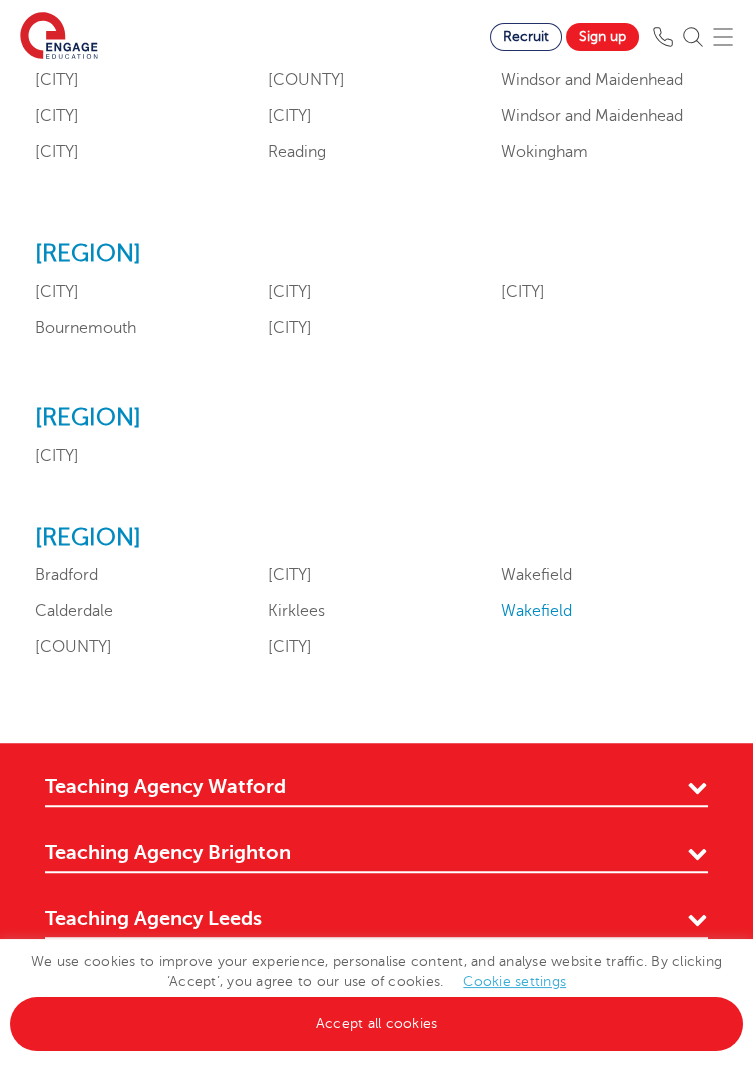 click on "Wakefield" at bounding box center [536, 611] 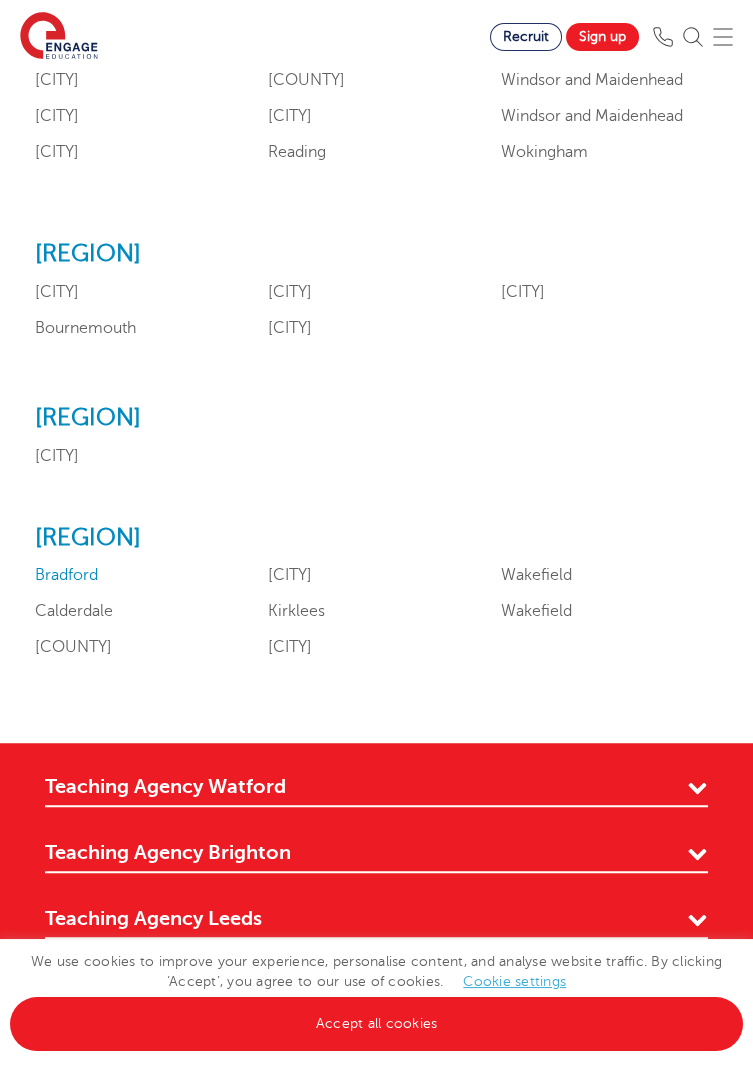 click on "Bradford" at bounding box center [66, 575] 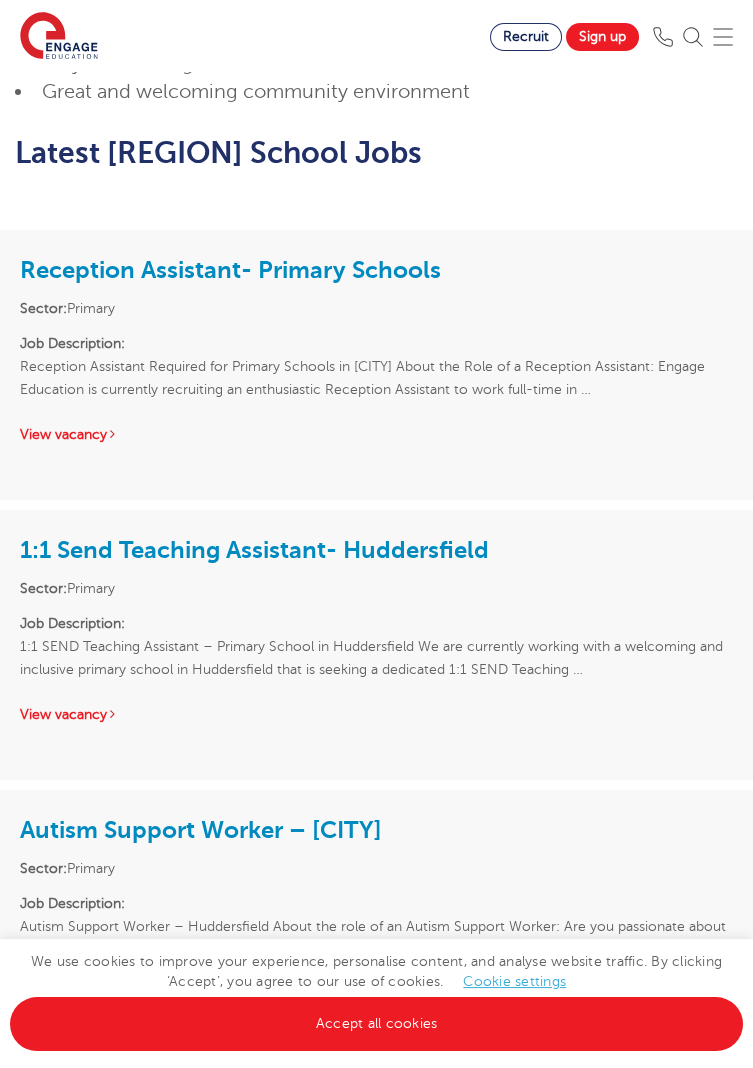scroll, scrollTop: 1331, scrollLeft: 0, axis: vertical 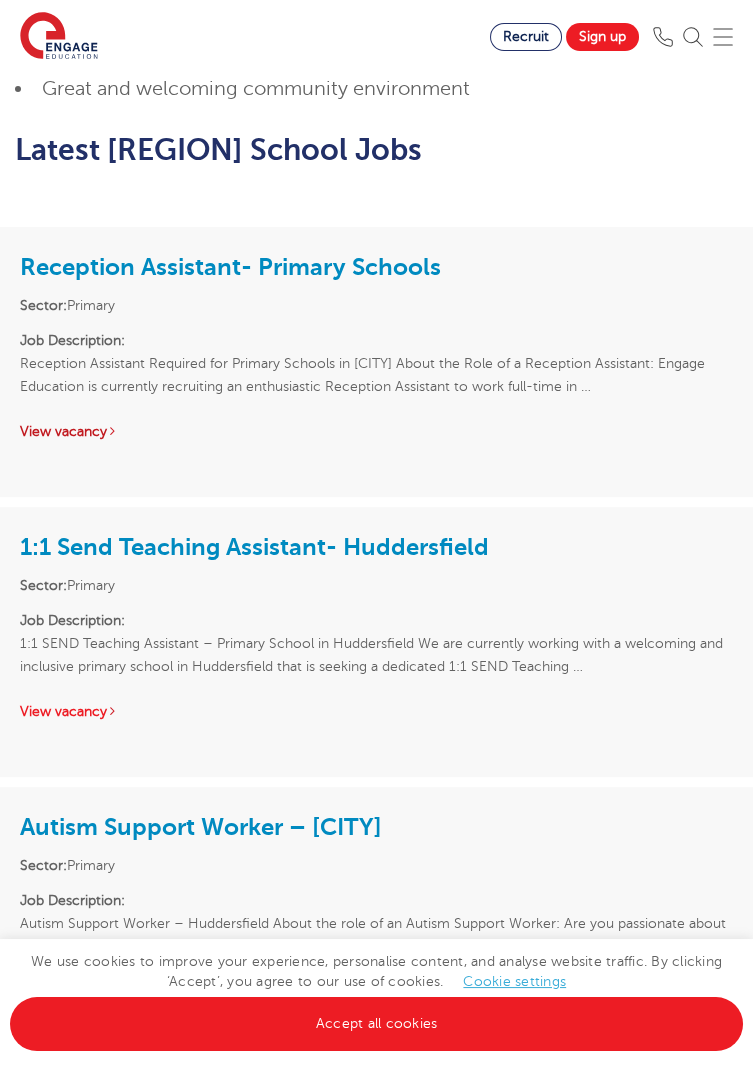 click on "View vacancy" at bounding box center [69, 431] 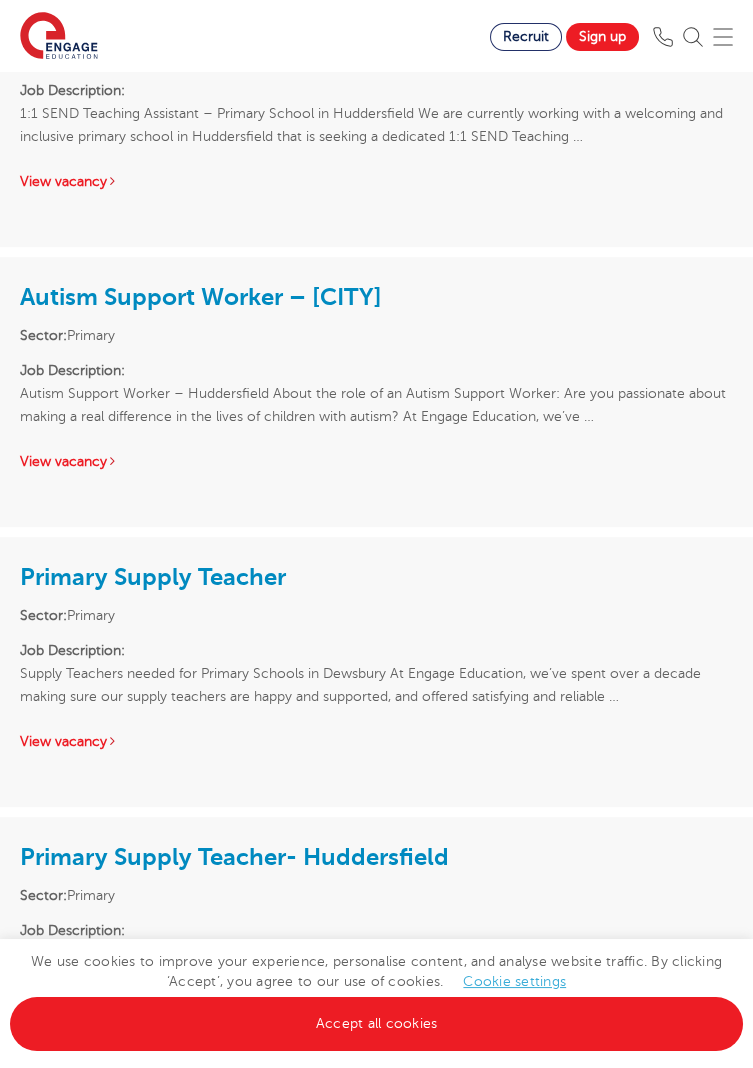scroll, scrollTop: 1861, scrollLeft: 0, axis: vertical 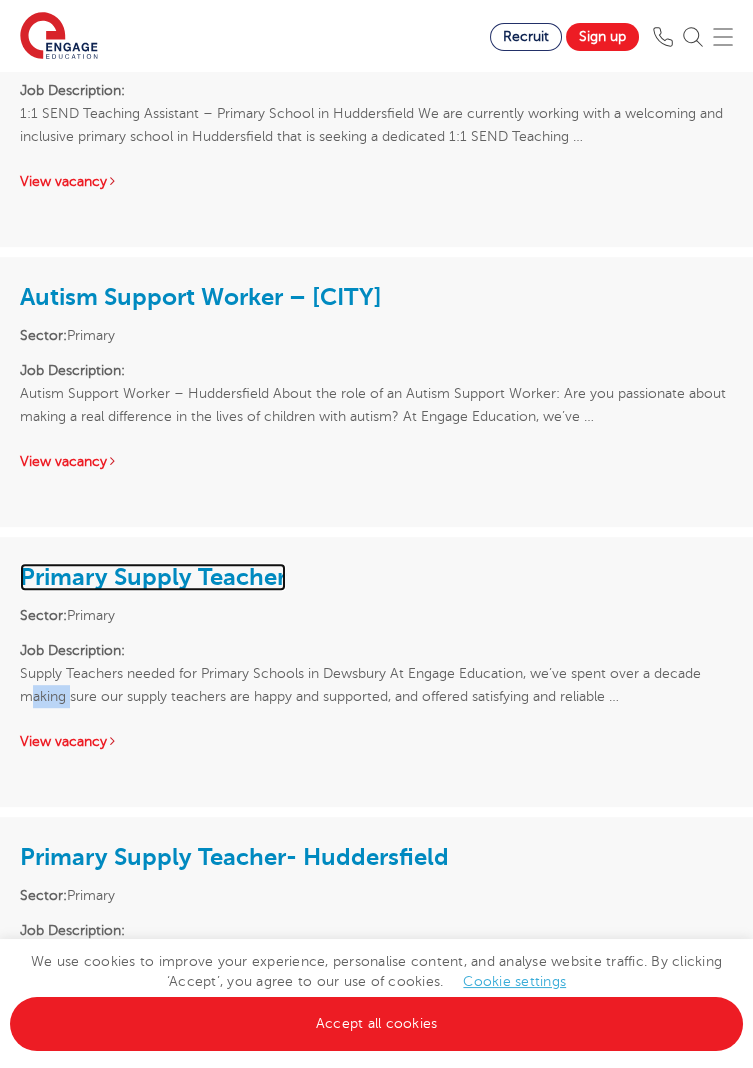 click on "Primary Supply Teacher" at bounding box center [153, 577] 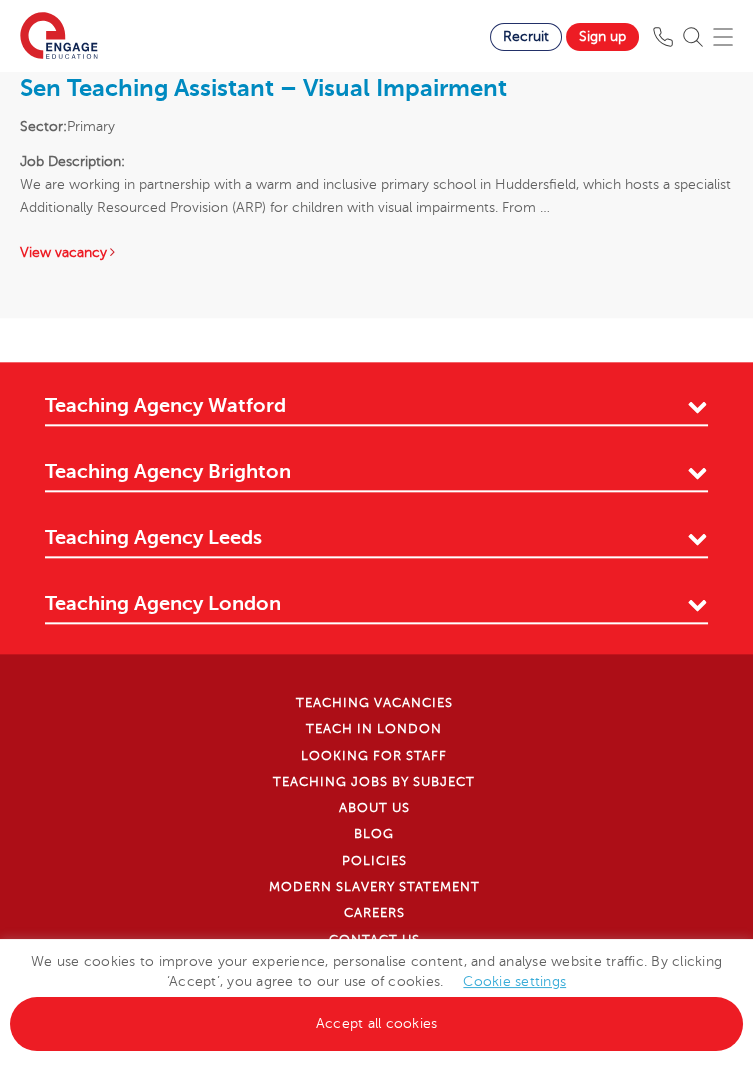 scroll, scrollTop: 3752, scrollLeft: 0, axis: vertical 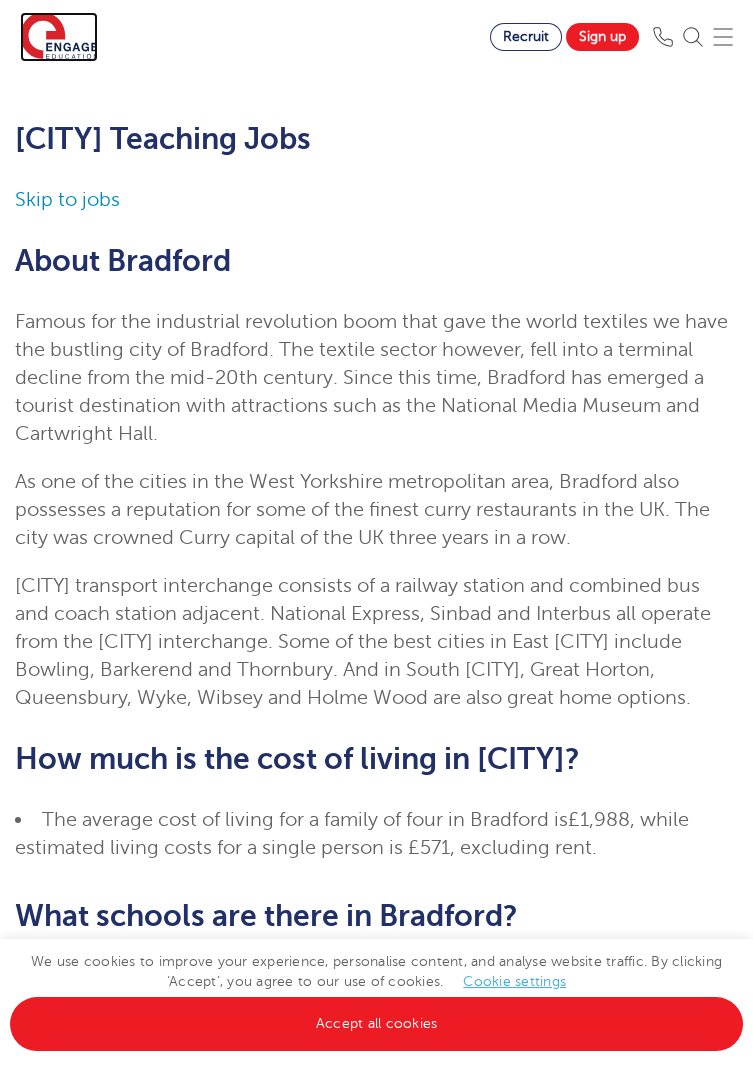 click at bounding box center (59, 37) 